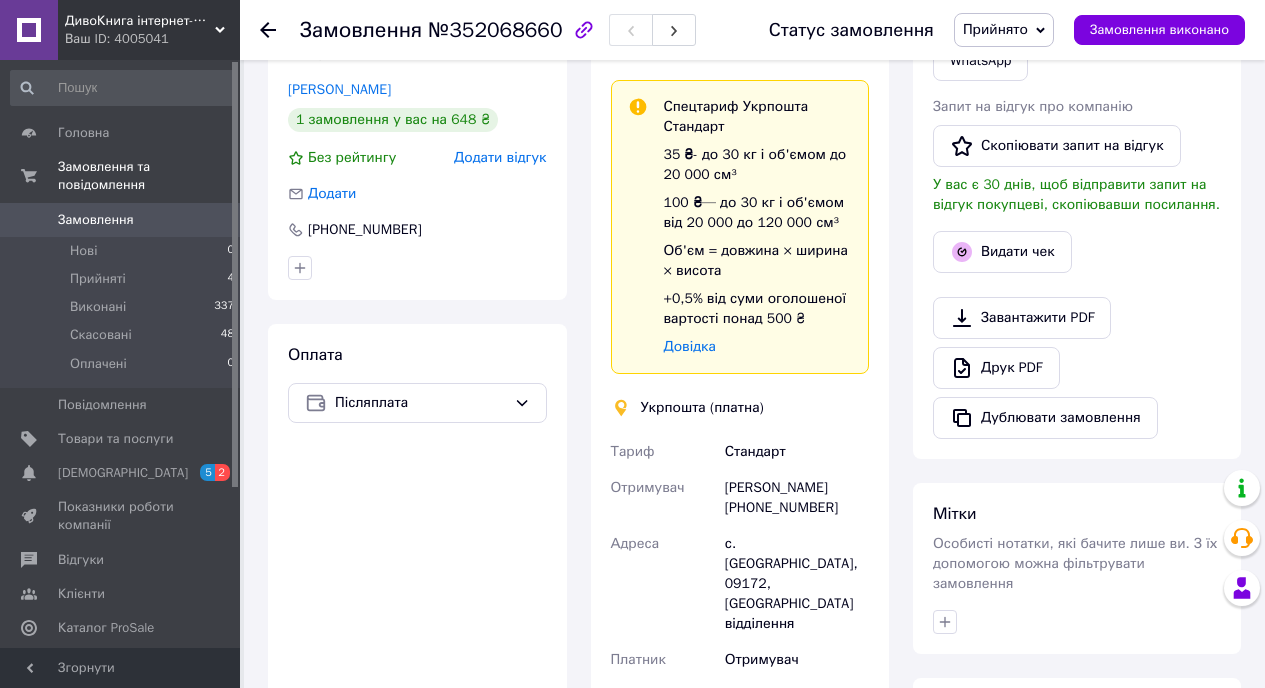 scroll, scrollTop: 497, scrollLeft: 0, axis: vertical 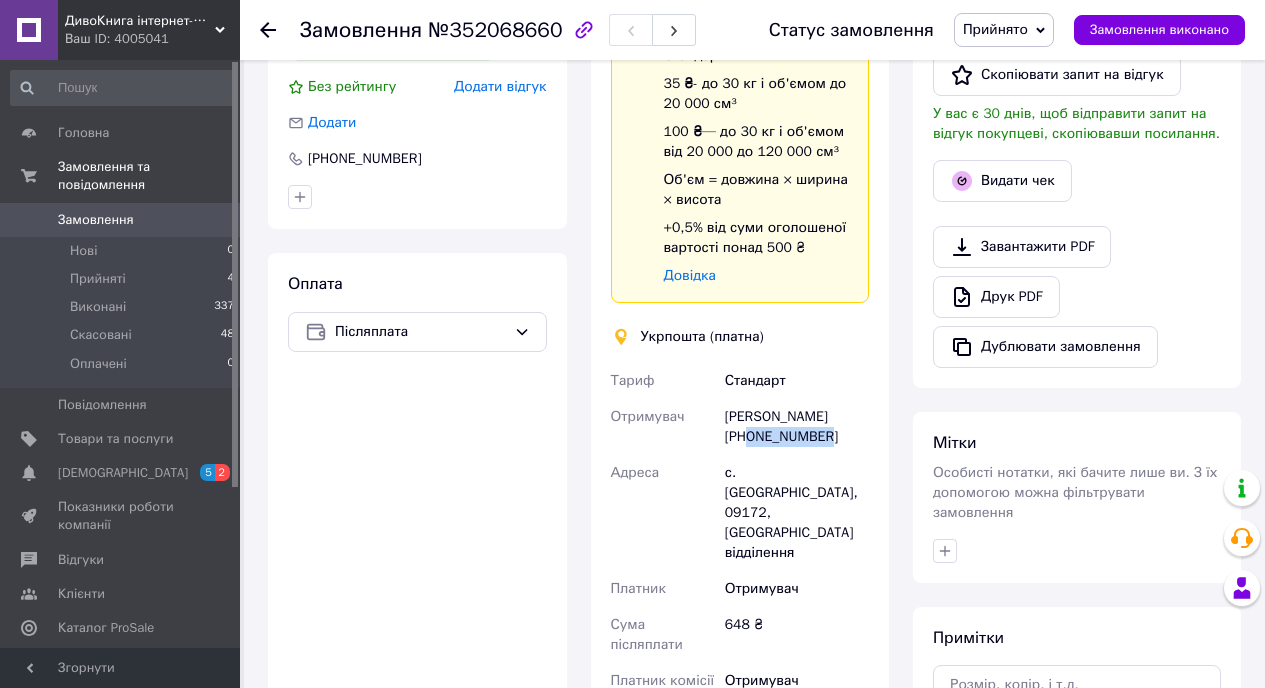 drag, startPoint x: 835, startPoint y: 431, endPoint x: 751, endPoint y: 409, distance: 86.833176 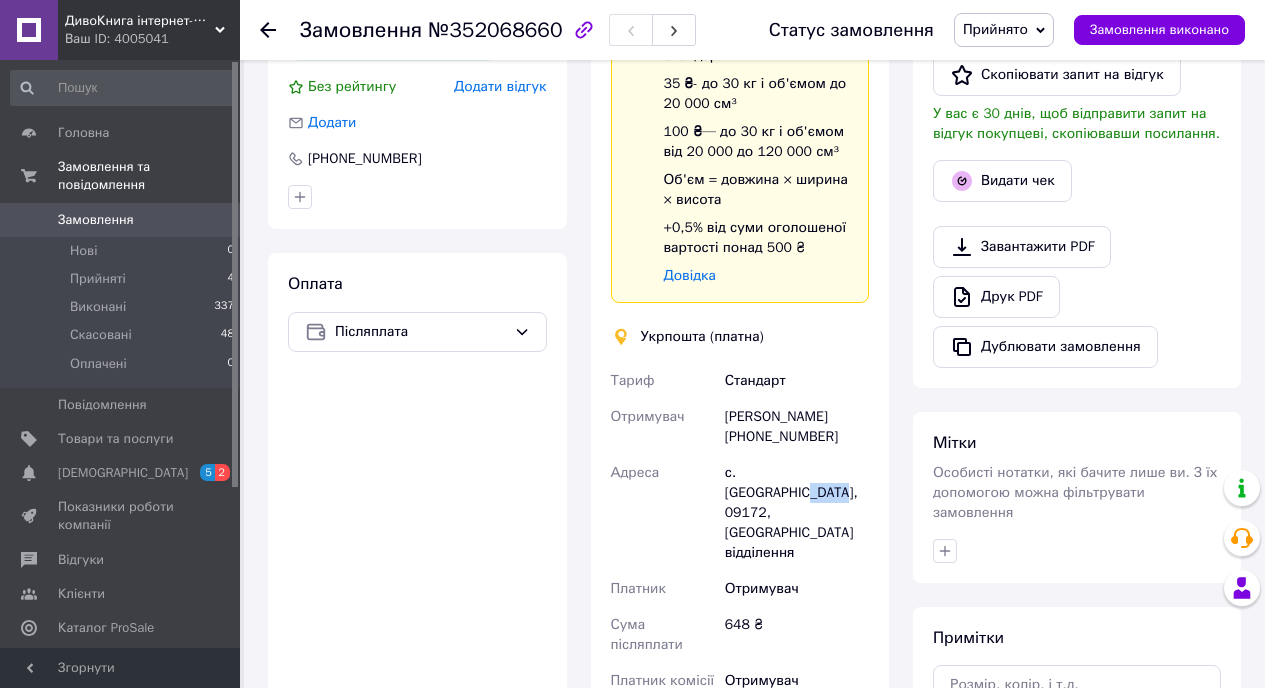 drag, startPoint x: 817, startPoint y: 475, endPoint x: 856, endPoint y: 478, distance: 39.115215 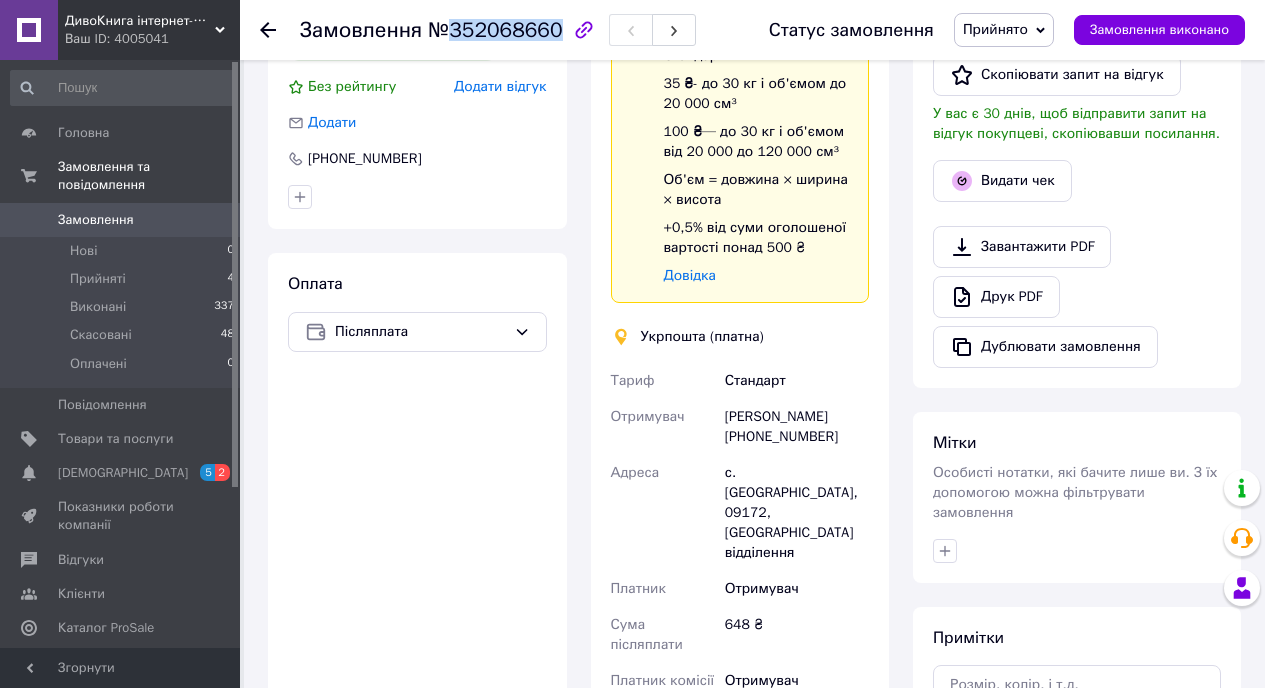 drag, startPoint x: 449, startPoint y: 29, endPoint x: 545, endPoint y: 42, distance: 96.87621 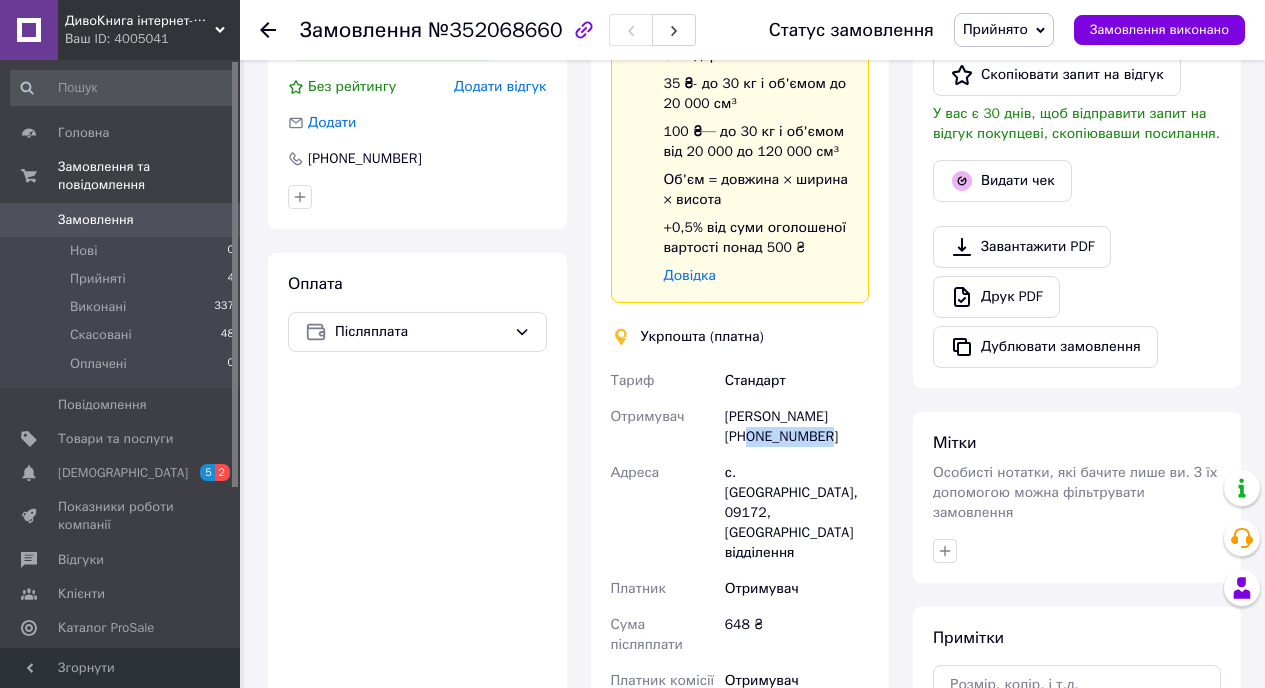 drag, startPoint x: 752, startPoint y: 438, endPoint x: 839, endPoint y: 440, distance: 87.02299 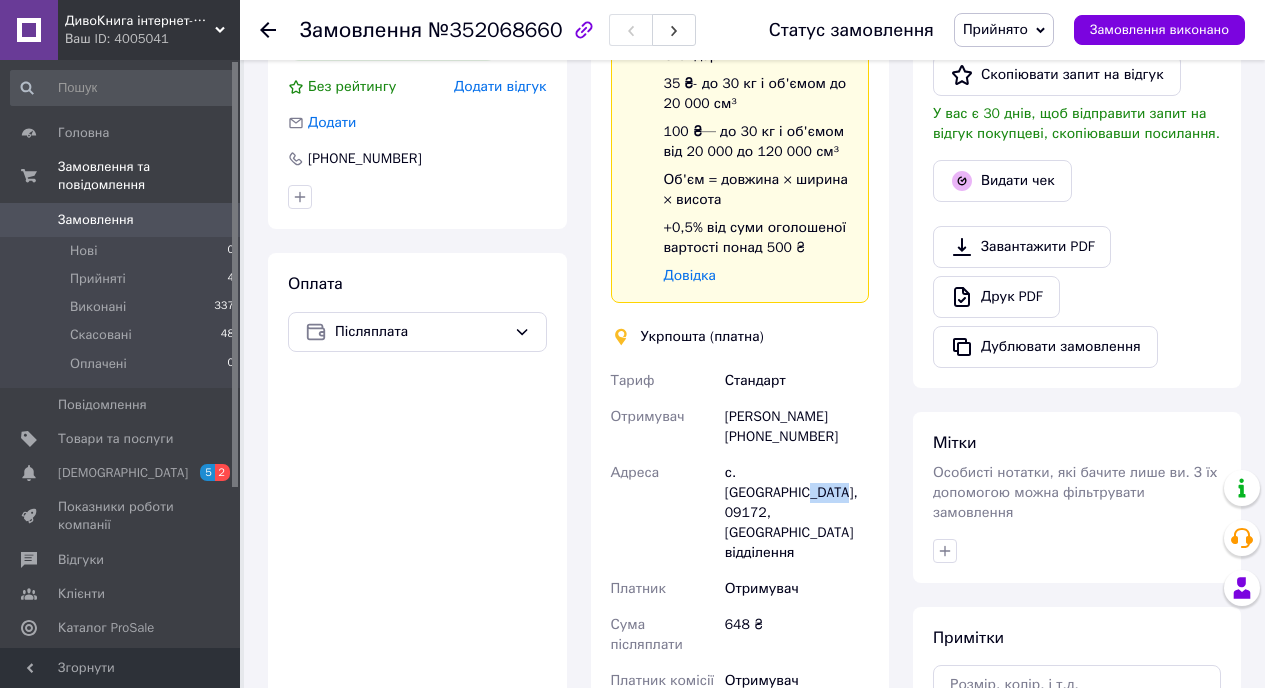 drag, startPoint x: 817, startPoint y: 470, endPoint x: 858, endPoint y: 469, distance: 41.01219 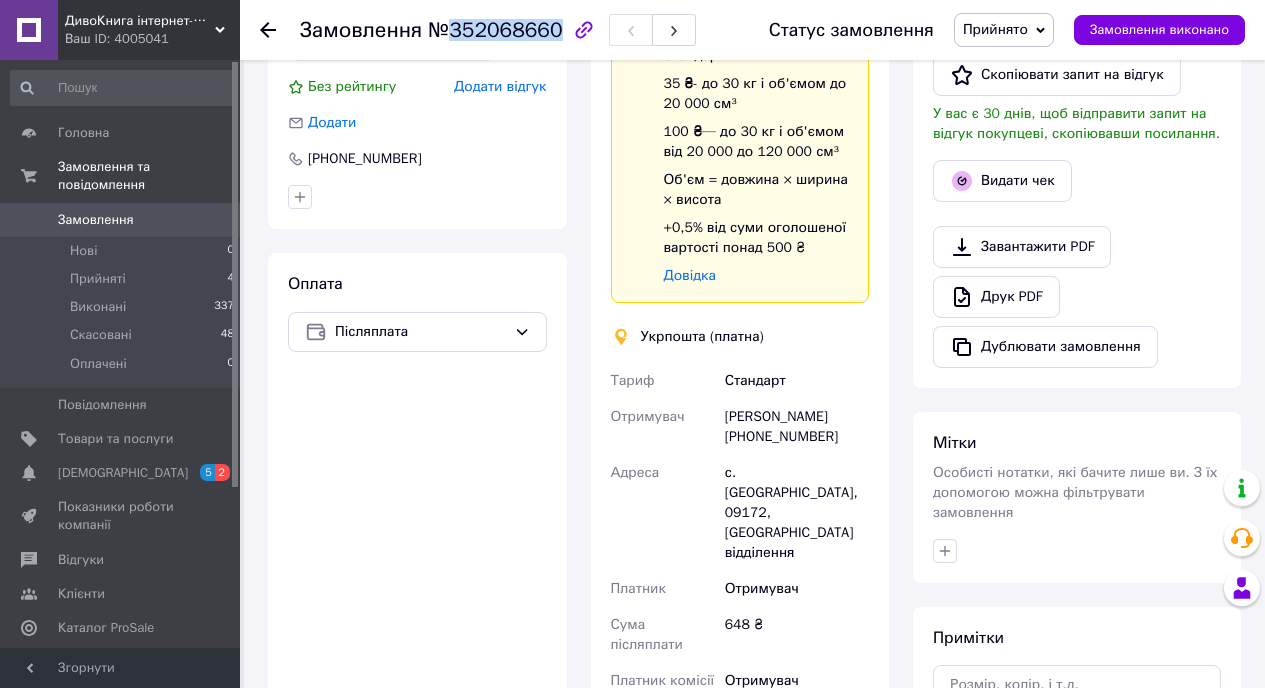 drag, startPoint x: 451, startPoint y: 27, endPoint x: 553, endPoint y: 42, distance: 103.09704 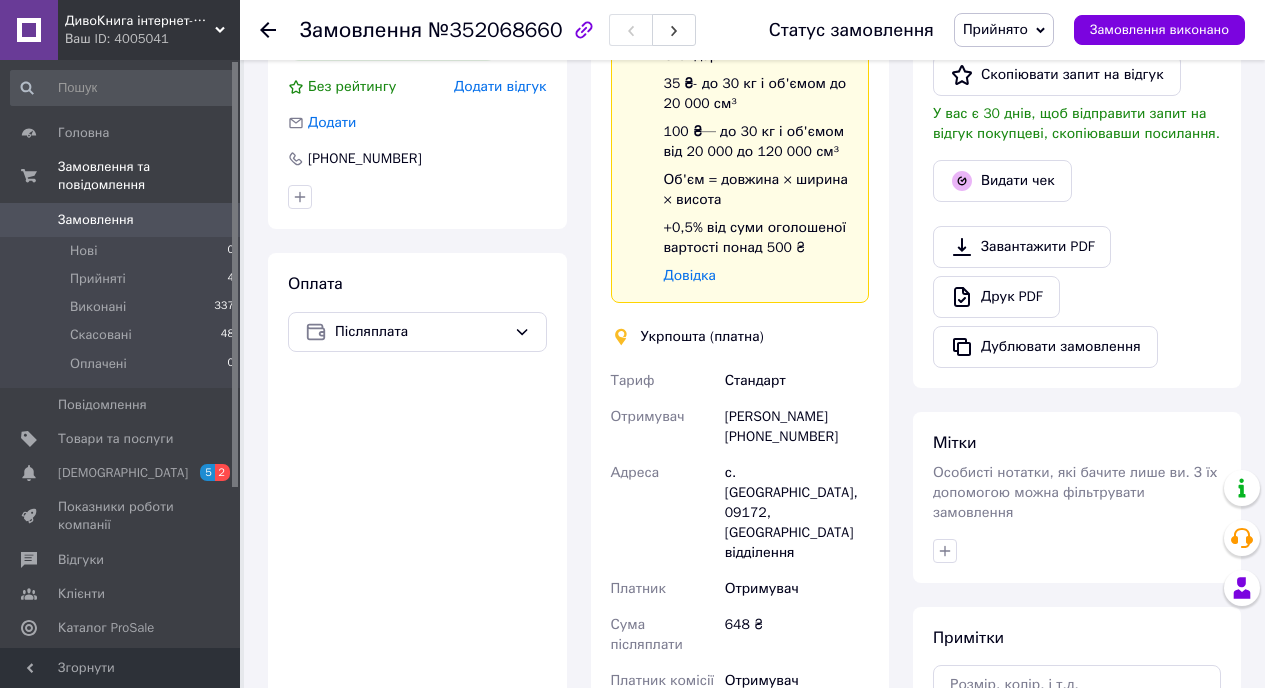 click 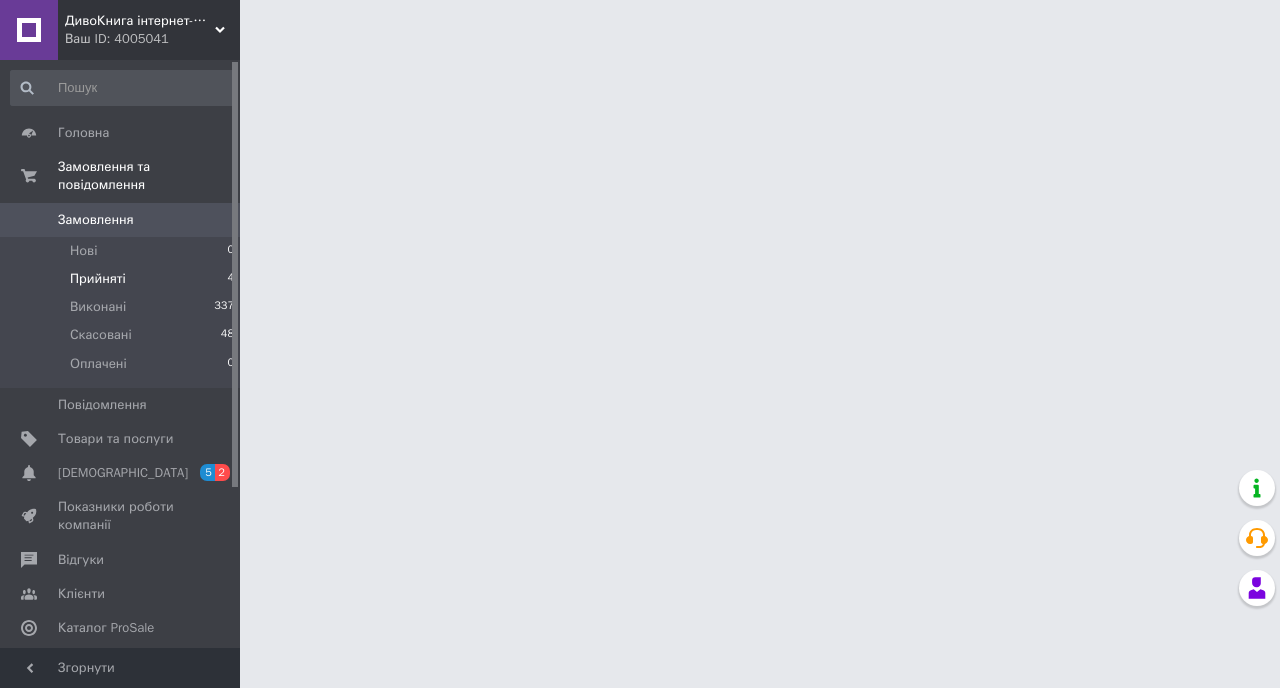 click on "Прийняті" at bounding box center [98, 279] 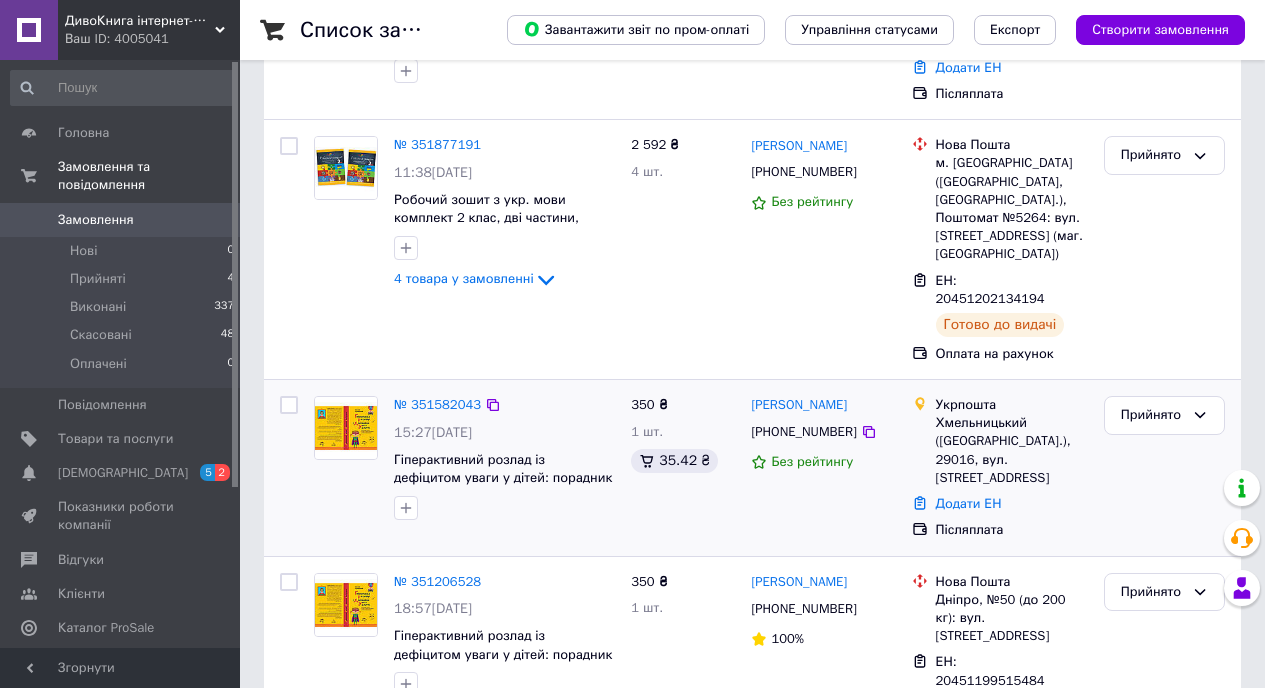 scroll, scrollTop: 382, scrollLeft: 0, axis: vertical 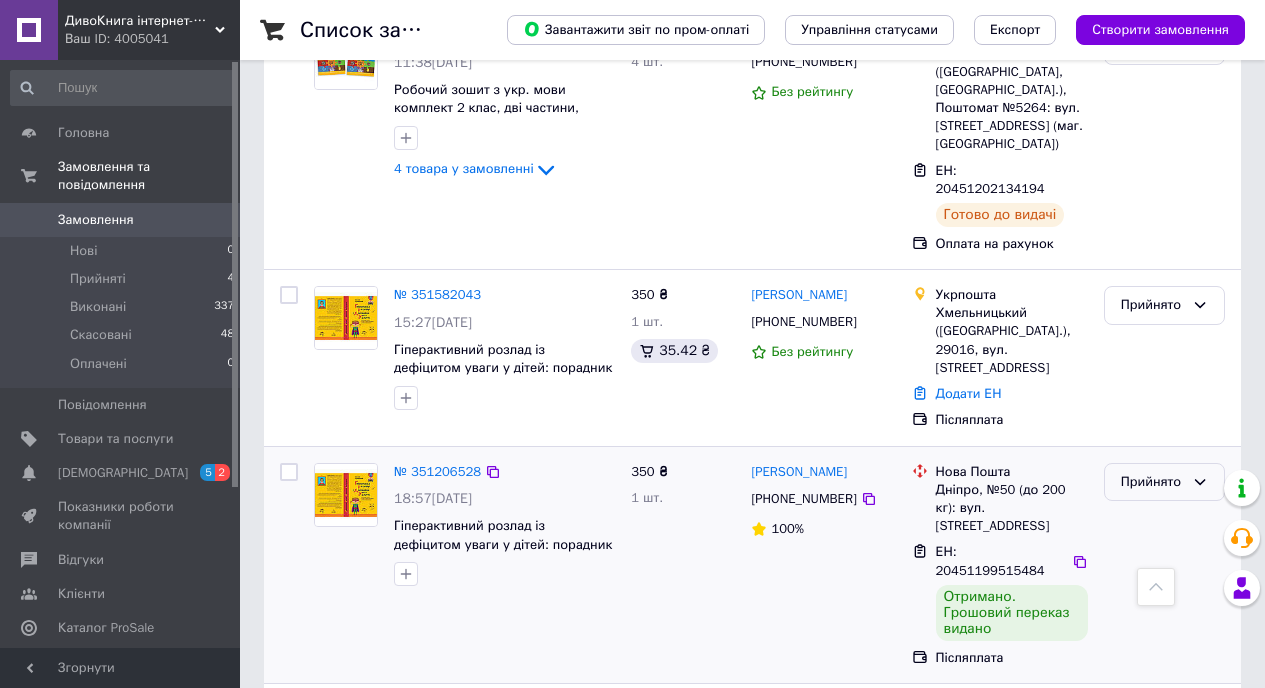 click 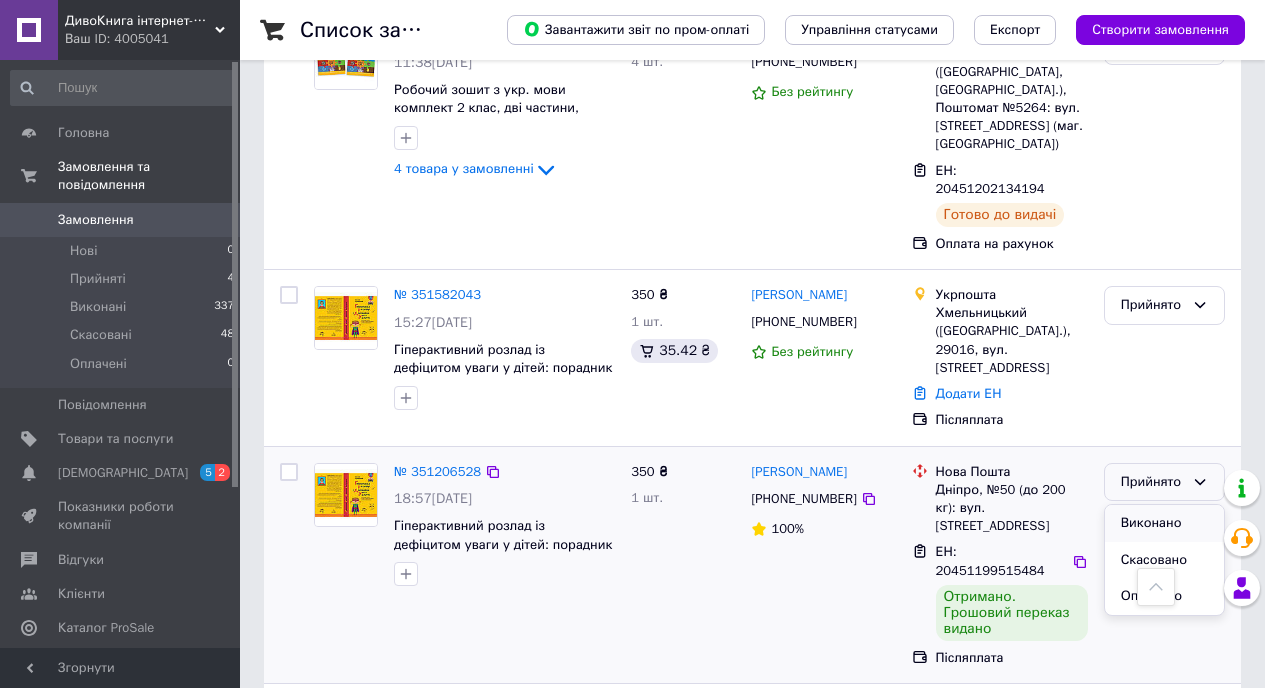 click on "Виконано" at bounding box center [1164, 523] 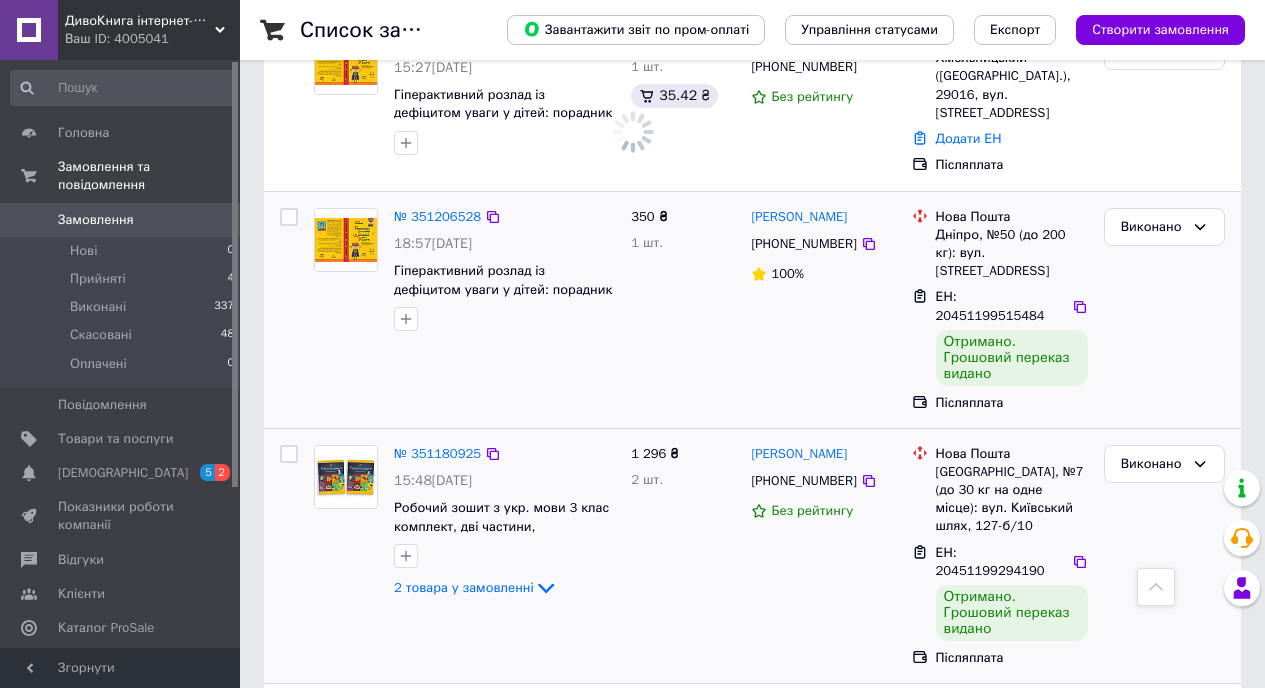 scroll, scrollTop: 739, scrollLeft: 0, axis: vertical 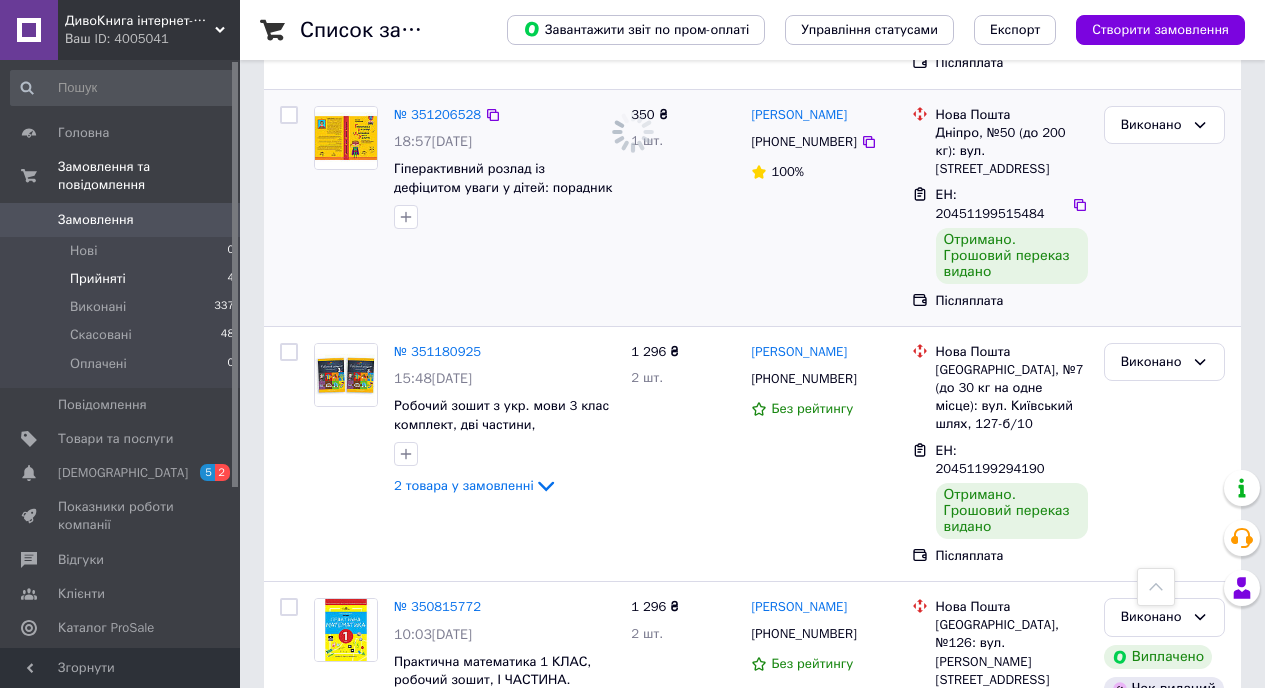 click on "Прийняті" at bounding box center (98, 279) 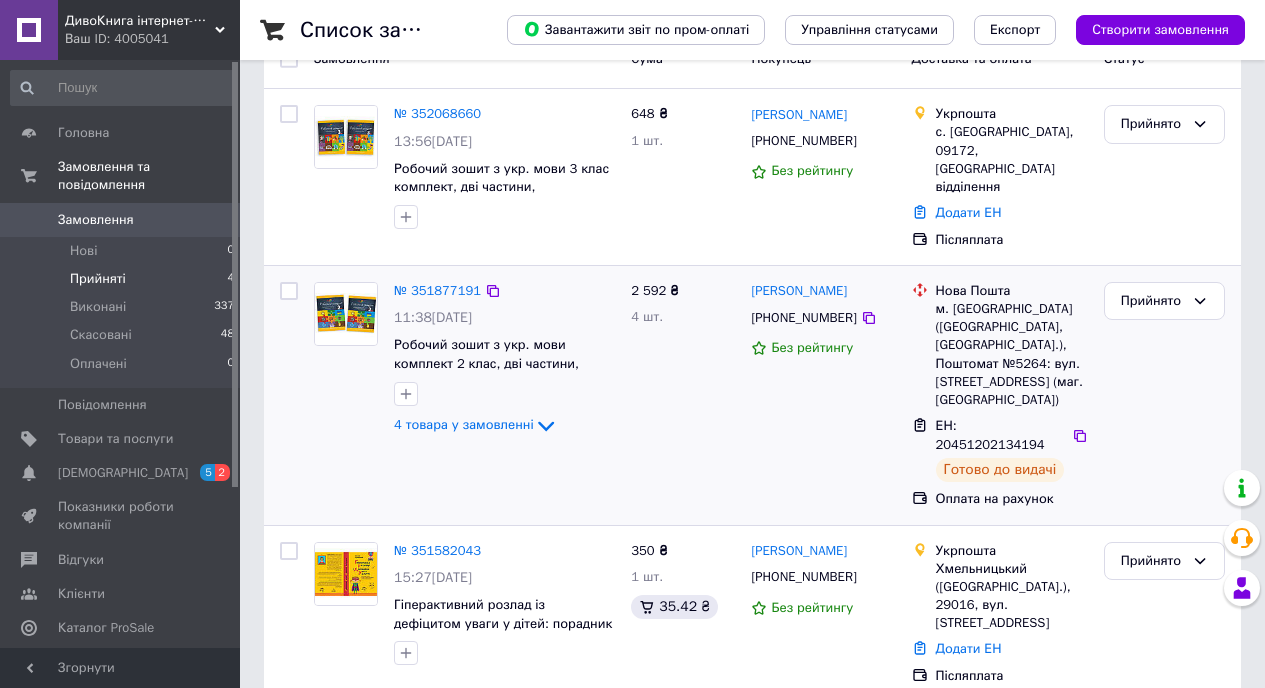 scroll, scrollTop: 295, scrollLeft: 0, axis: vertical 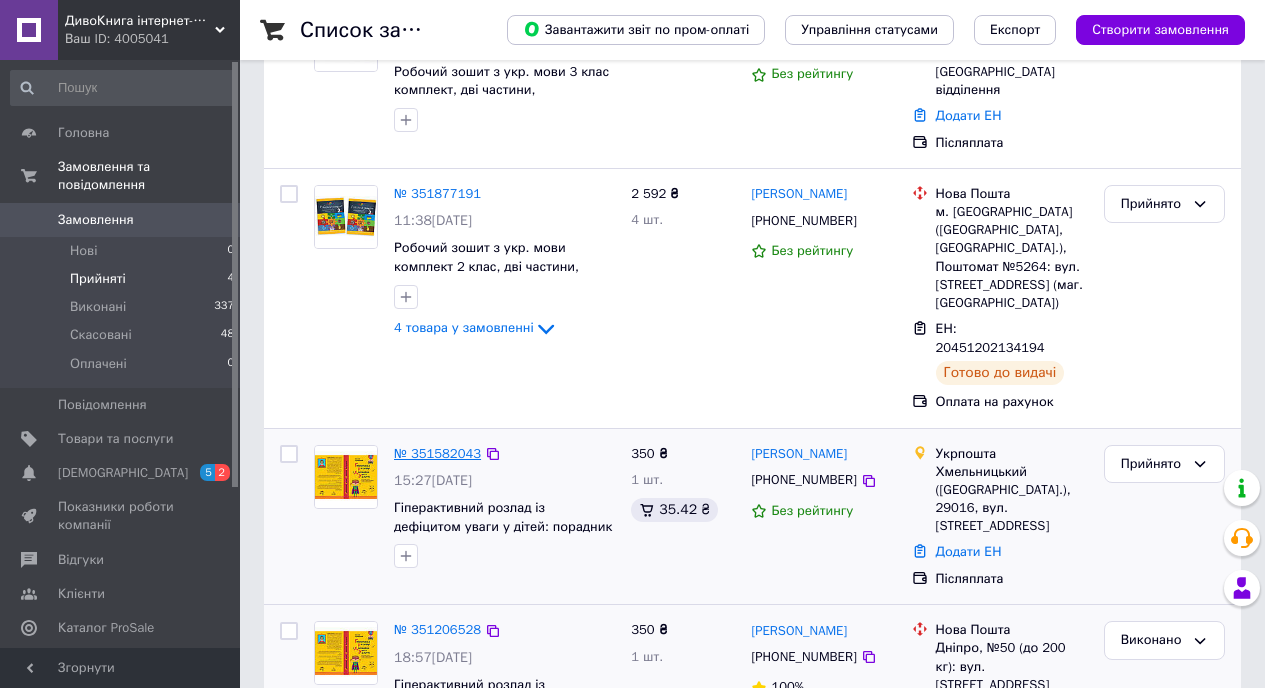 click on "№ 351582043" at bounding box center [437, 453] 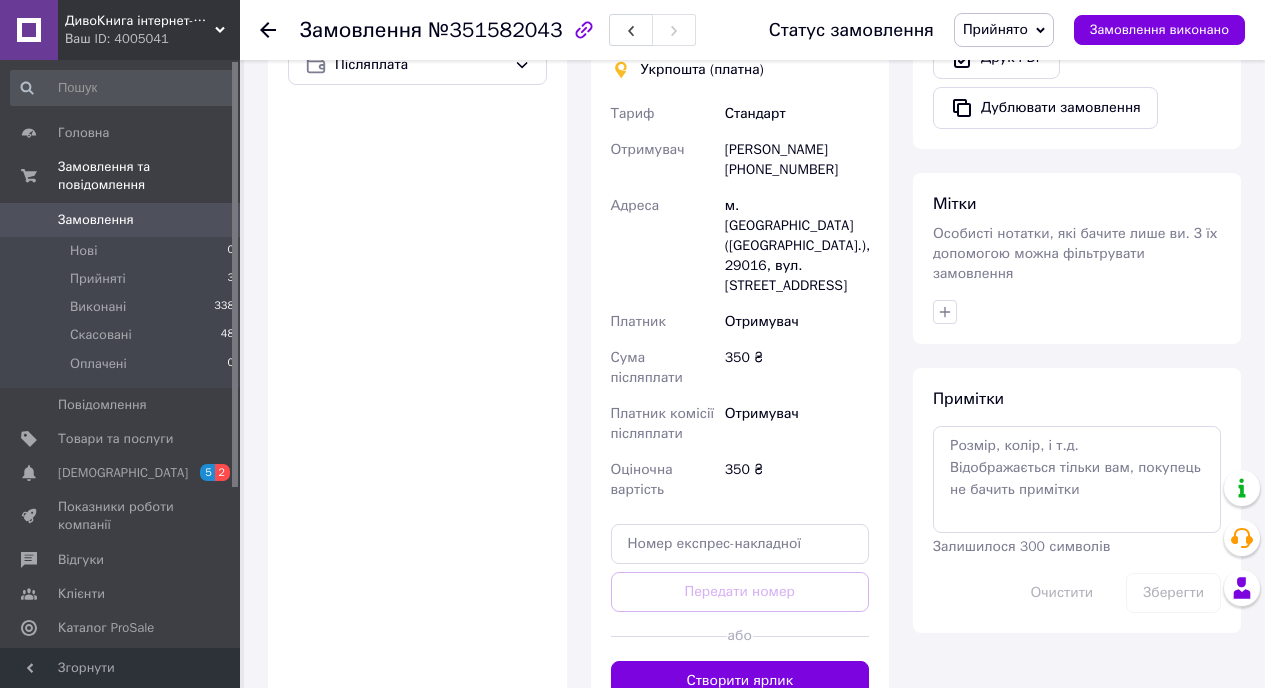 scroll, scrollTop: 927, scrollLeft: 0, axis: vertical 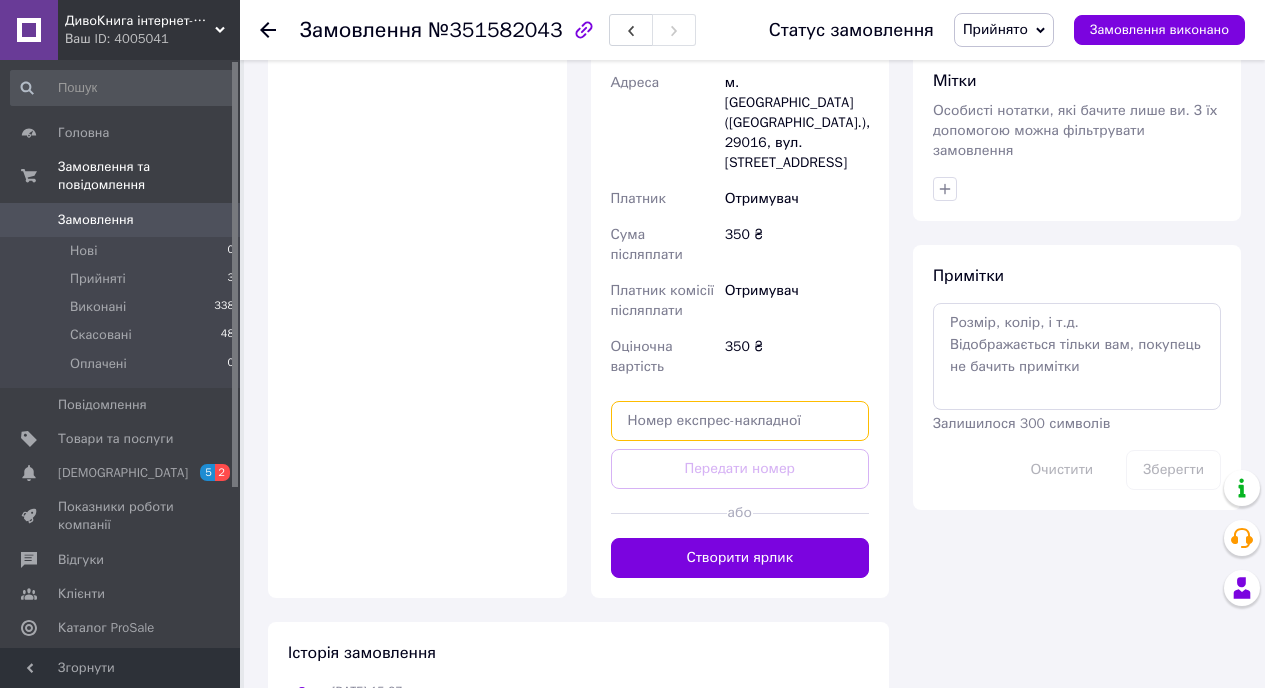 click at bounding box center (740, 421) 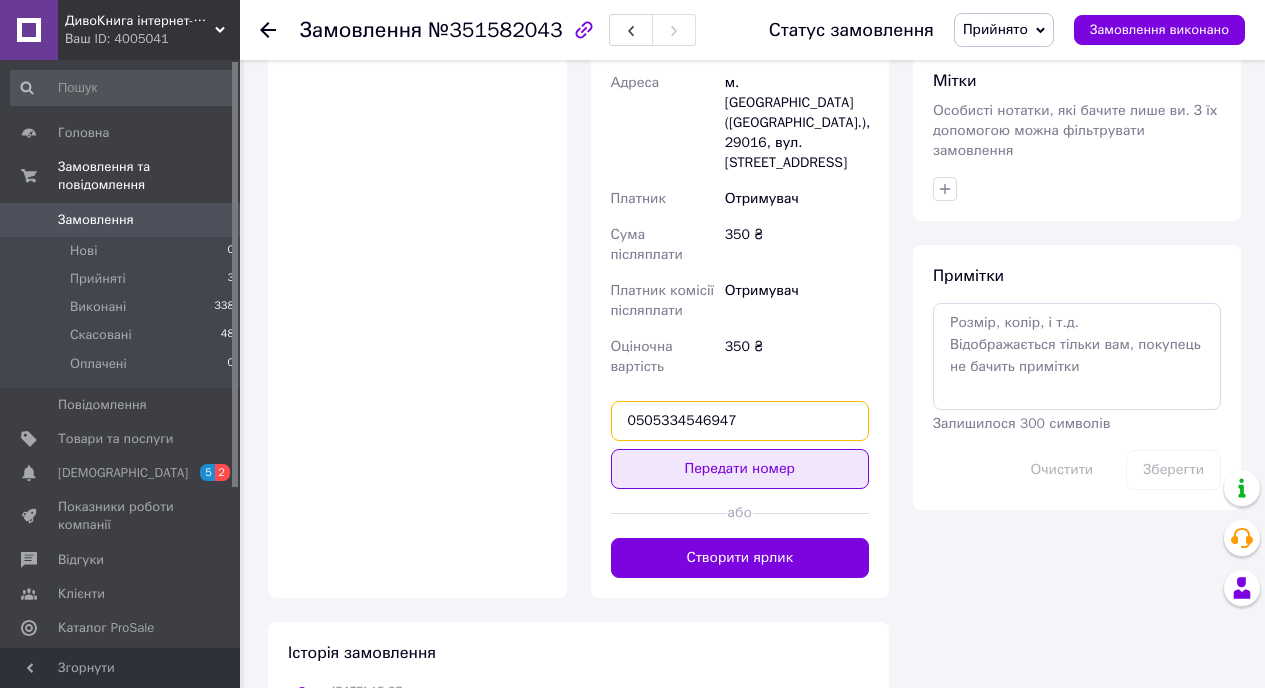 type on "0505334546947" 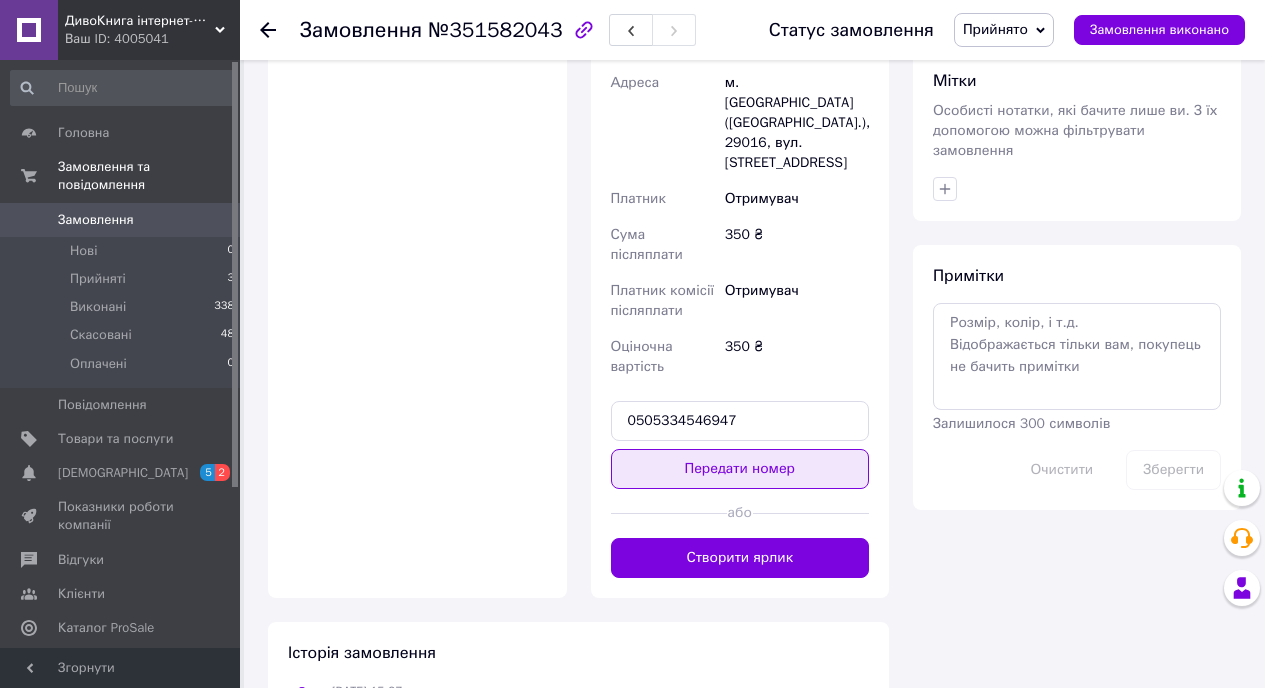 click on "Передати номер" at bounding box center (740, 469) 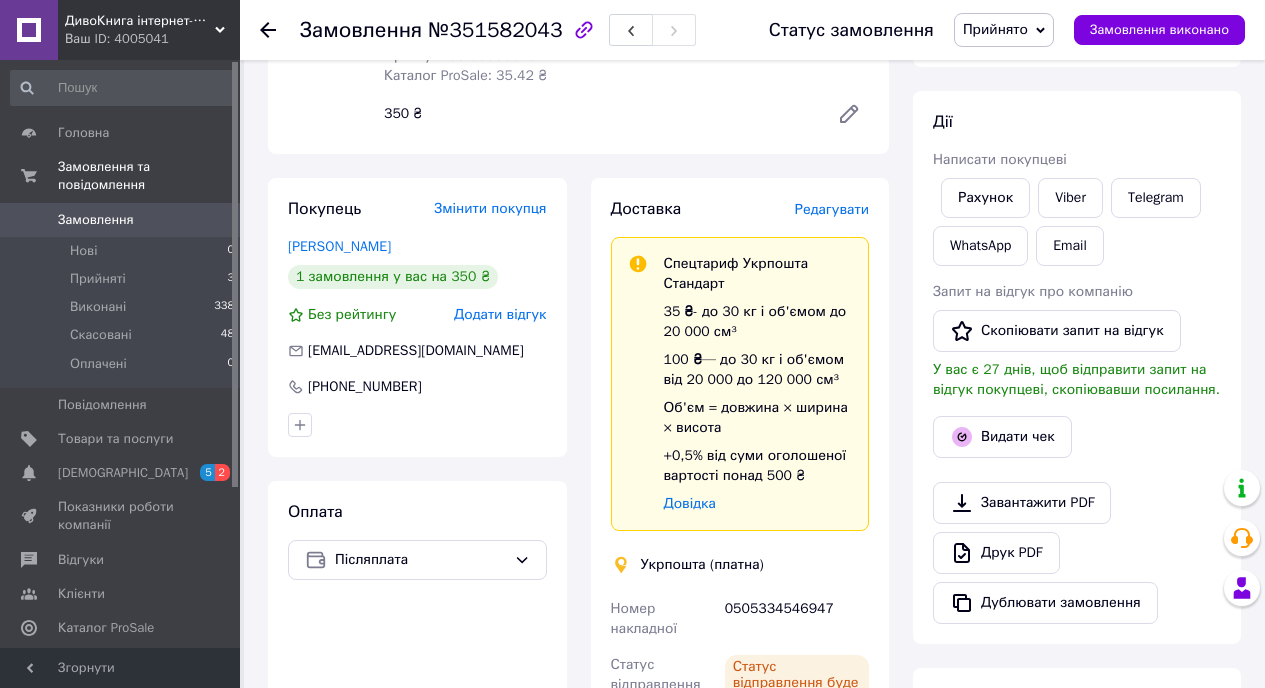 scroll, scrollTop: 307, scrollLeft: 0, axis: vertical 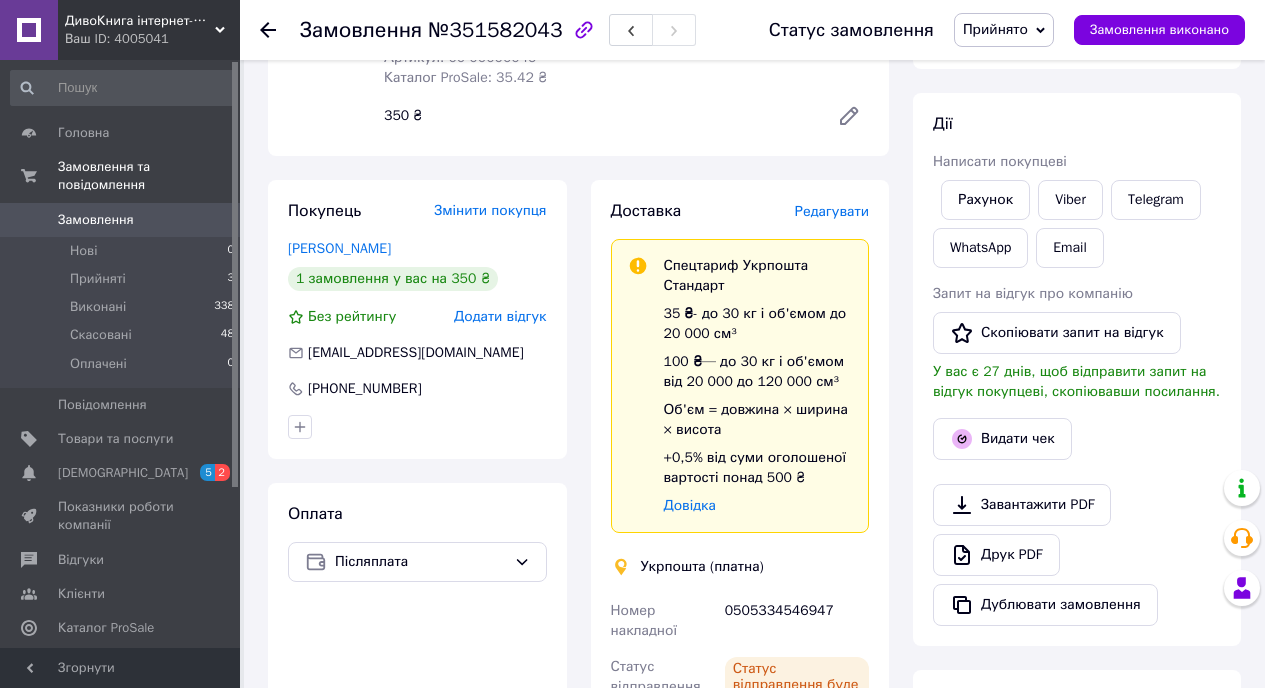 click 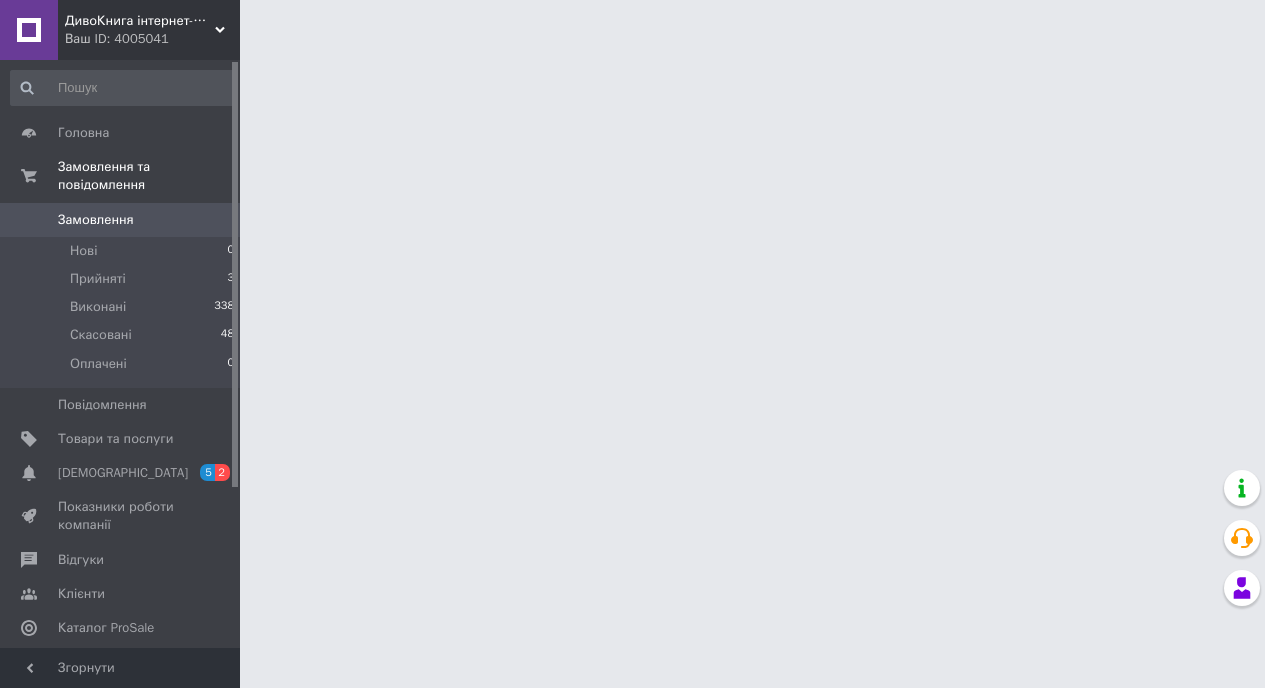 scroll, scrollTop: 0, scrollLeft: 0, axis: both 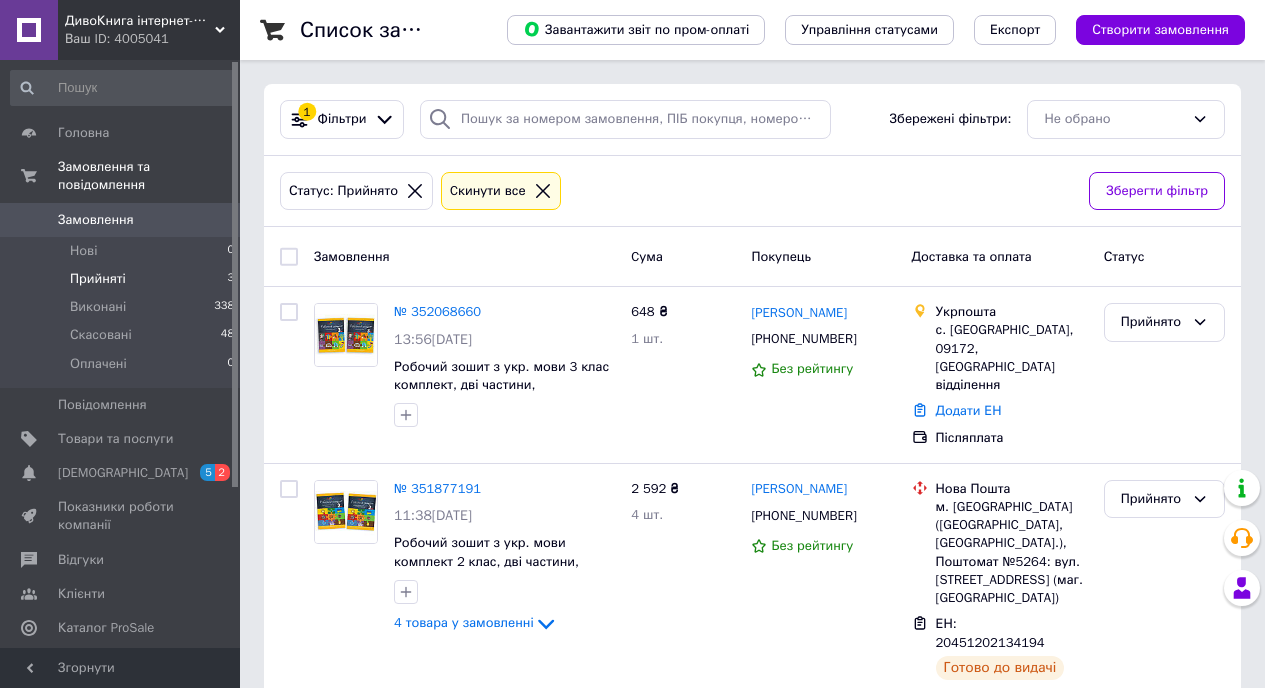 click on "Прийняті" at bounding box center (98, 279) 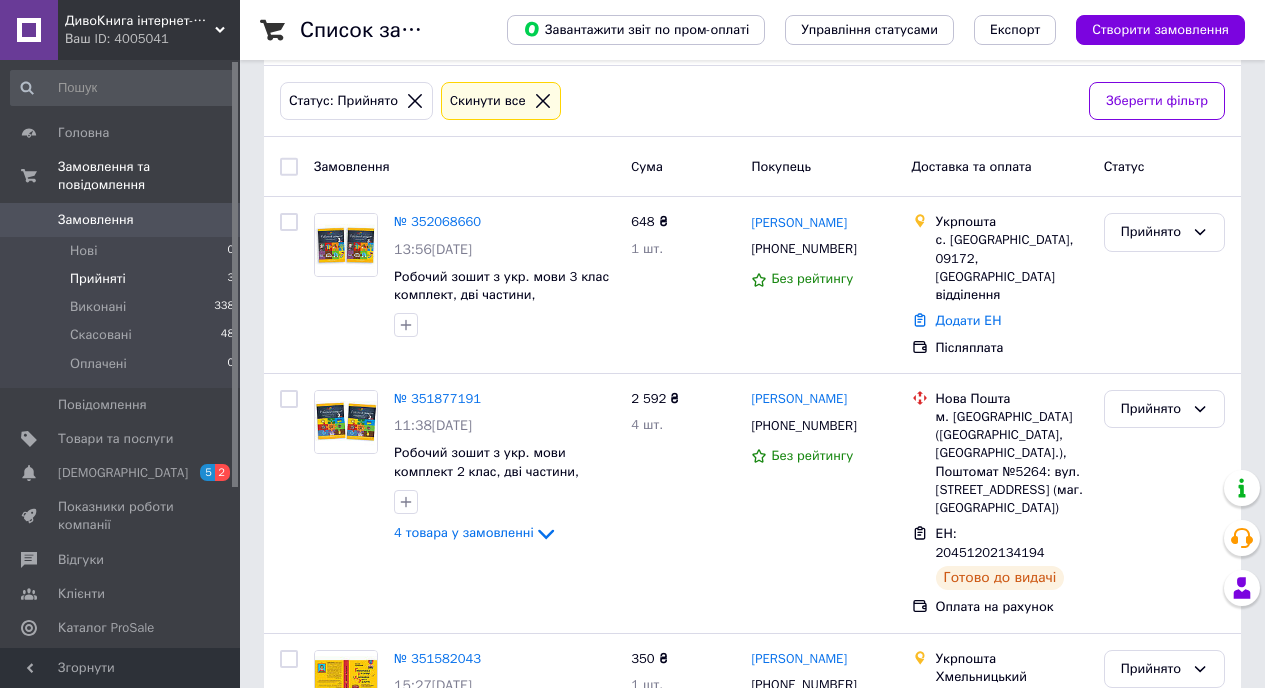 scroll, scrollTop: 0, scrollLeft: 0, axis: both 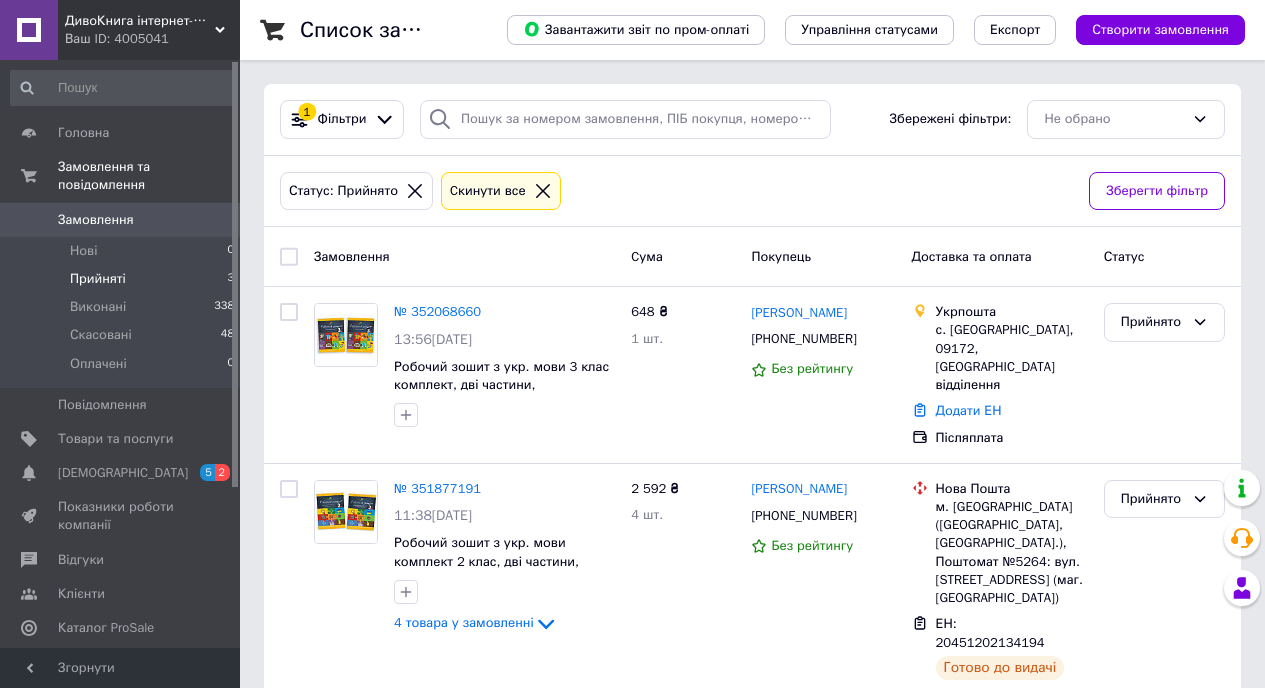 click 